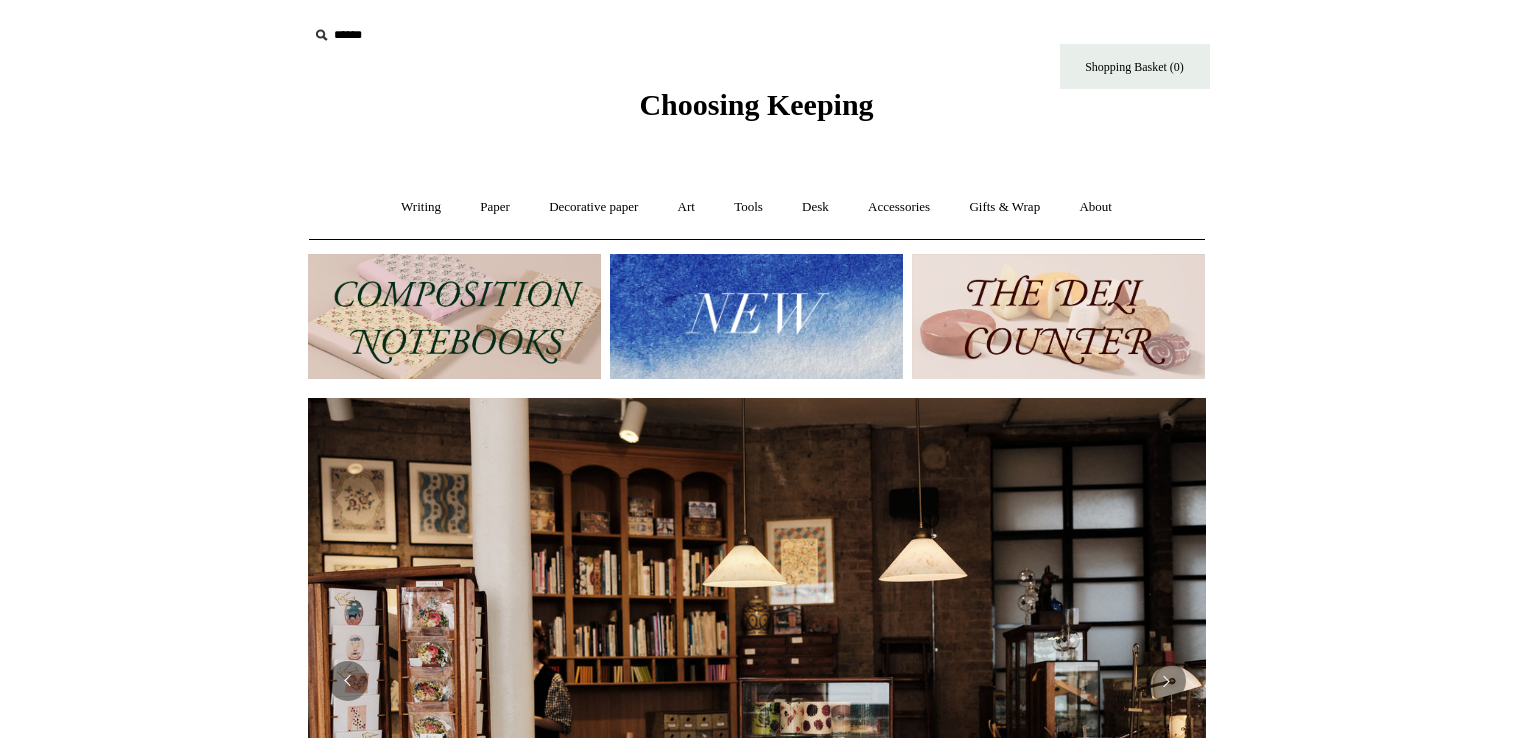 scroll, scrollTop: 0, scrollLeft: 0, axis: both 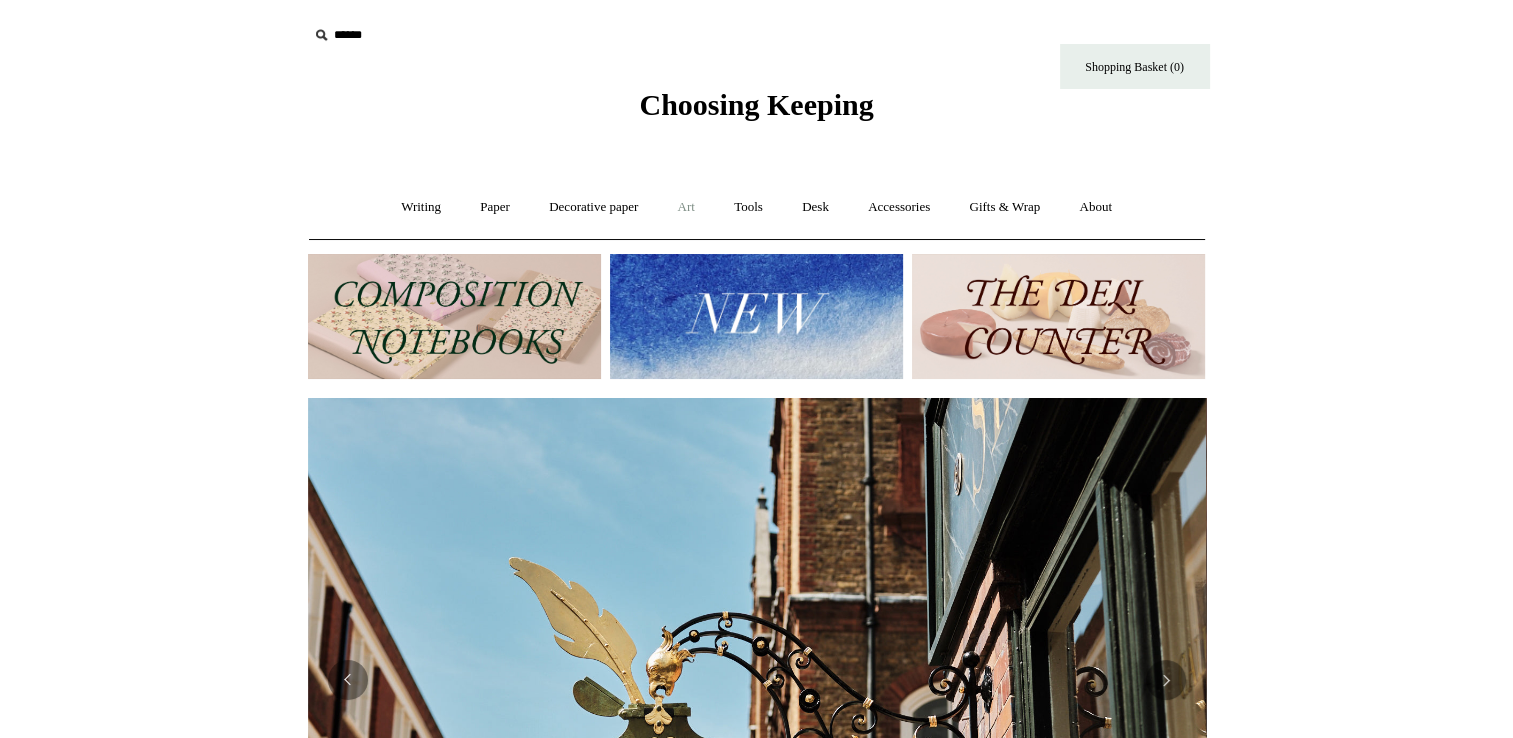 click on "Art +" at bounding box center [686, 207] 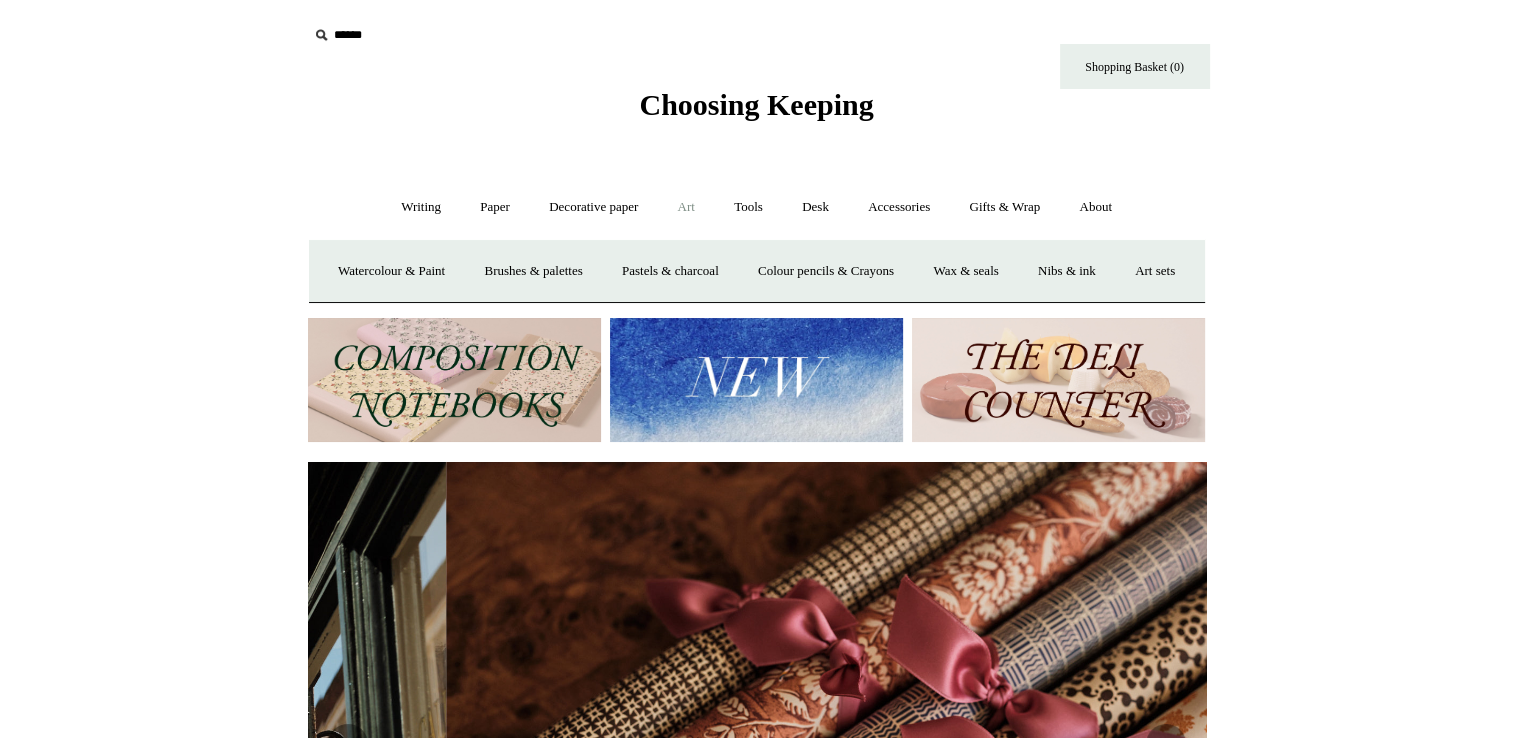 scroll, scrollTop: 0, scrollLeft: 1796, axis: horizontal 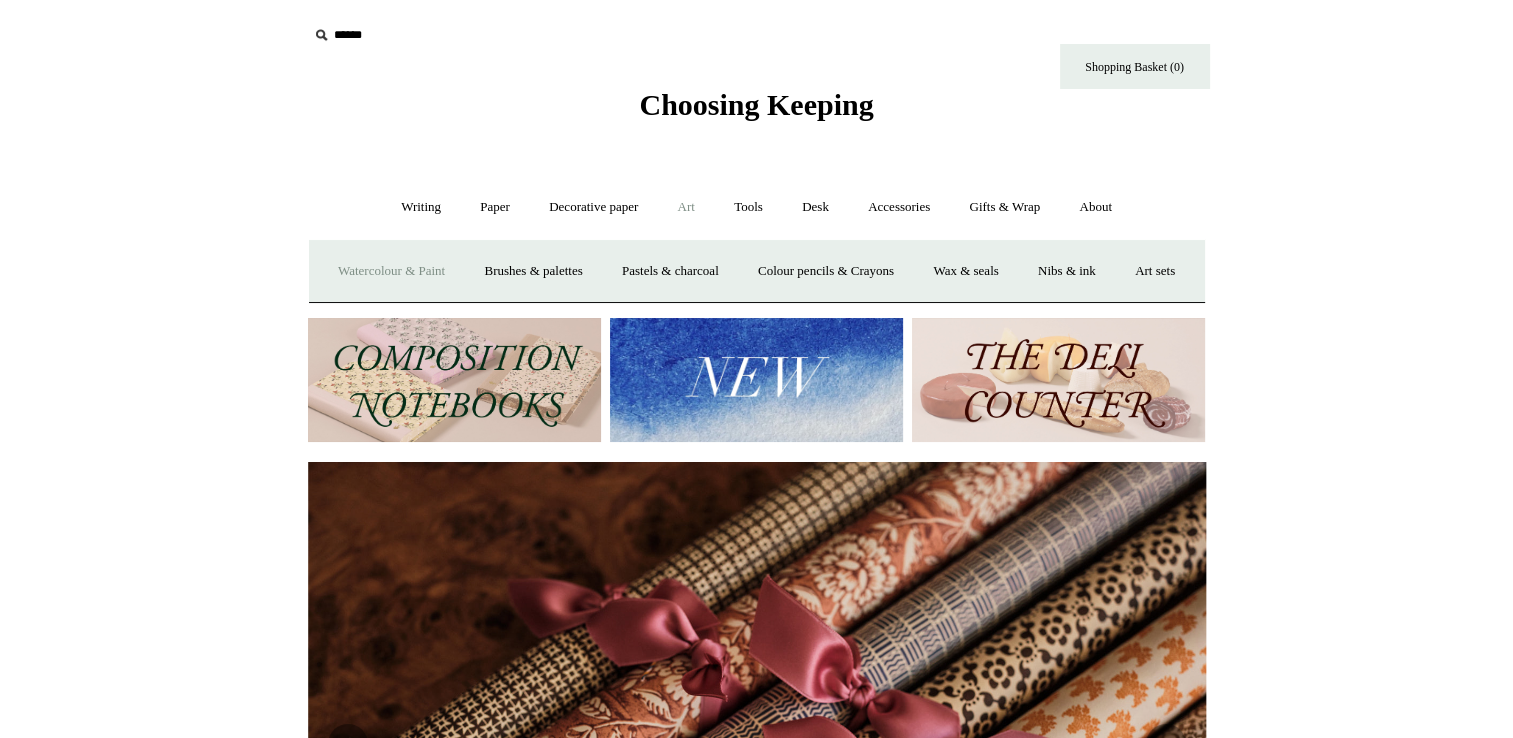 click on "Watercolour & Paint" at bounding box center (391, 271) 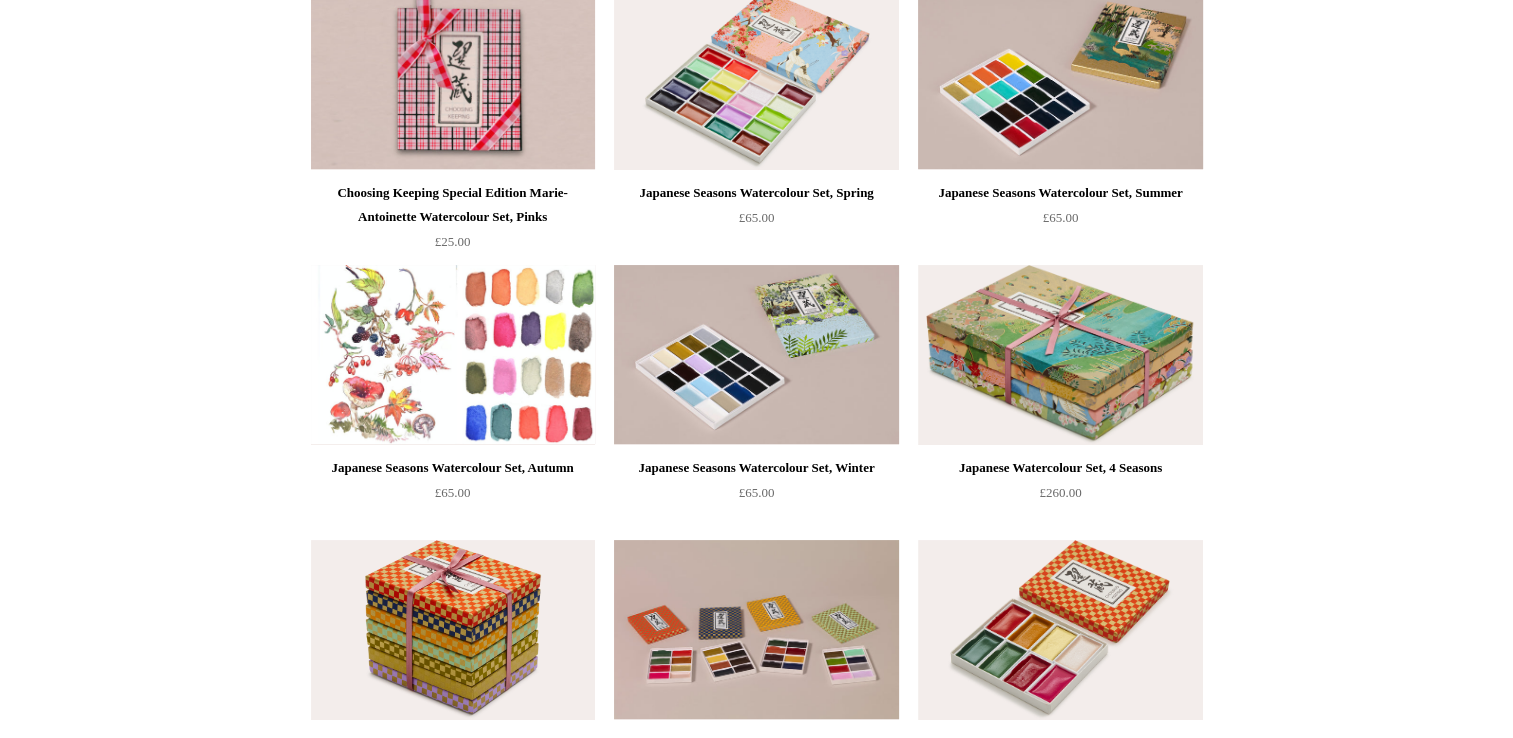 scroll, scrollTop: 300, scrollLeft: 0, axis: vertical 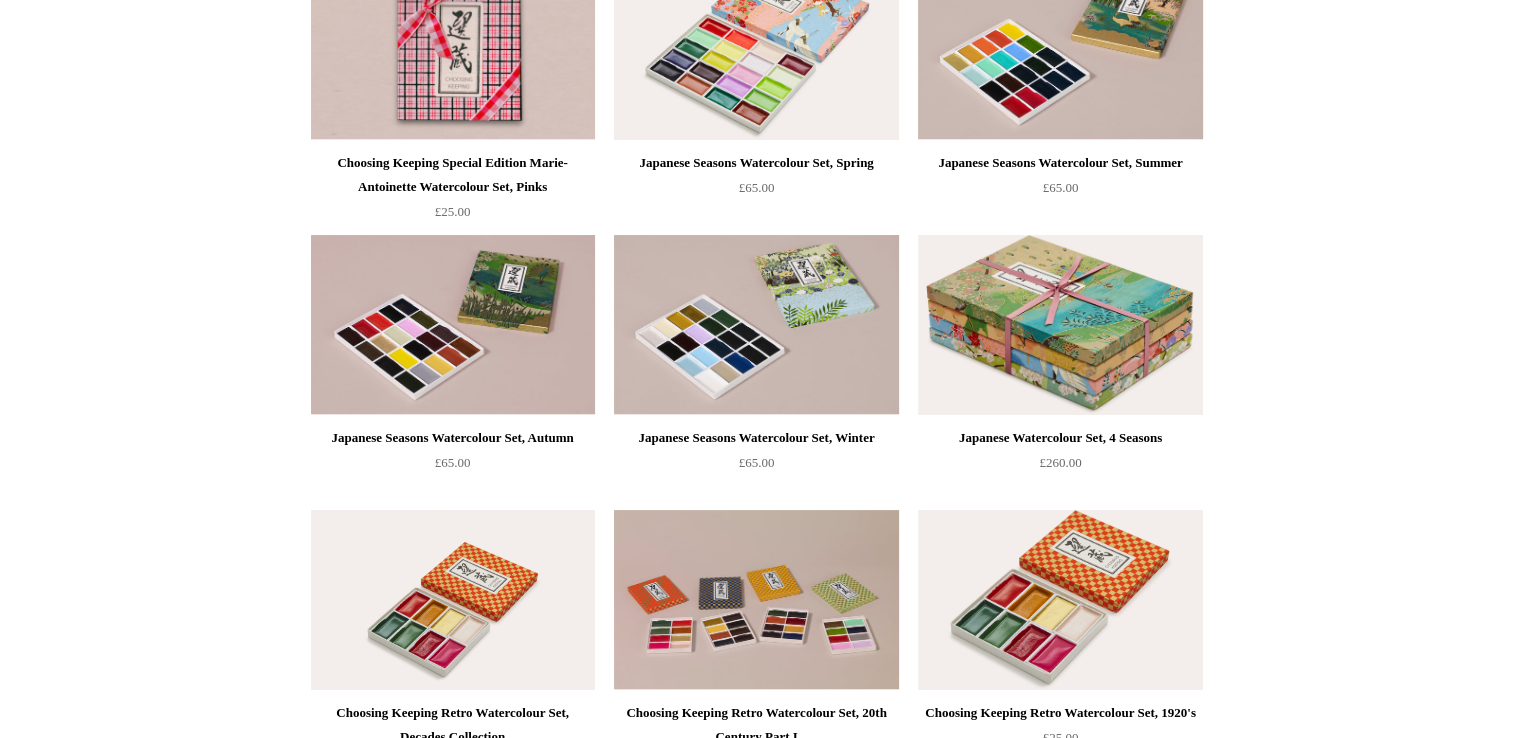 click at bounding box center (453, 600) 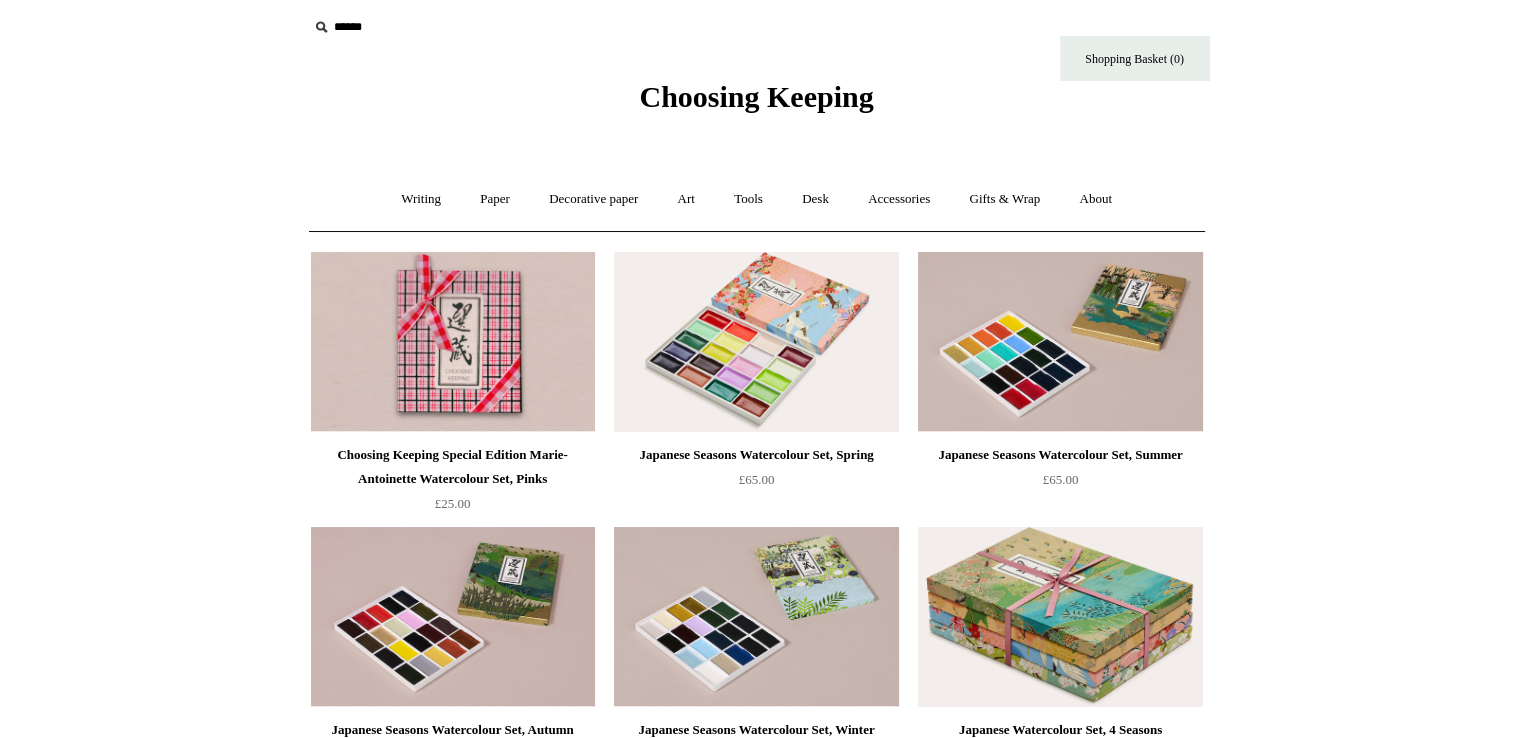 scroll, scrollTop: 0, scrollLeft: 0, axis: both 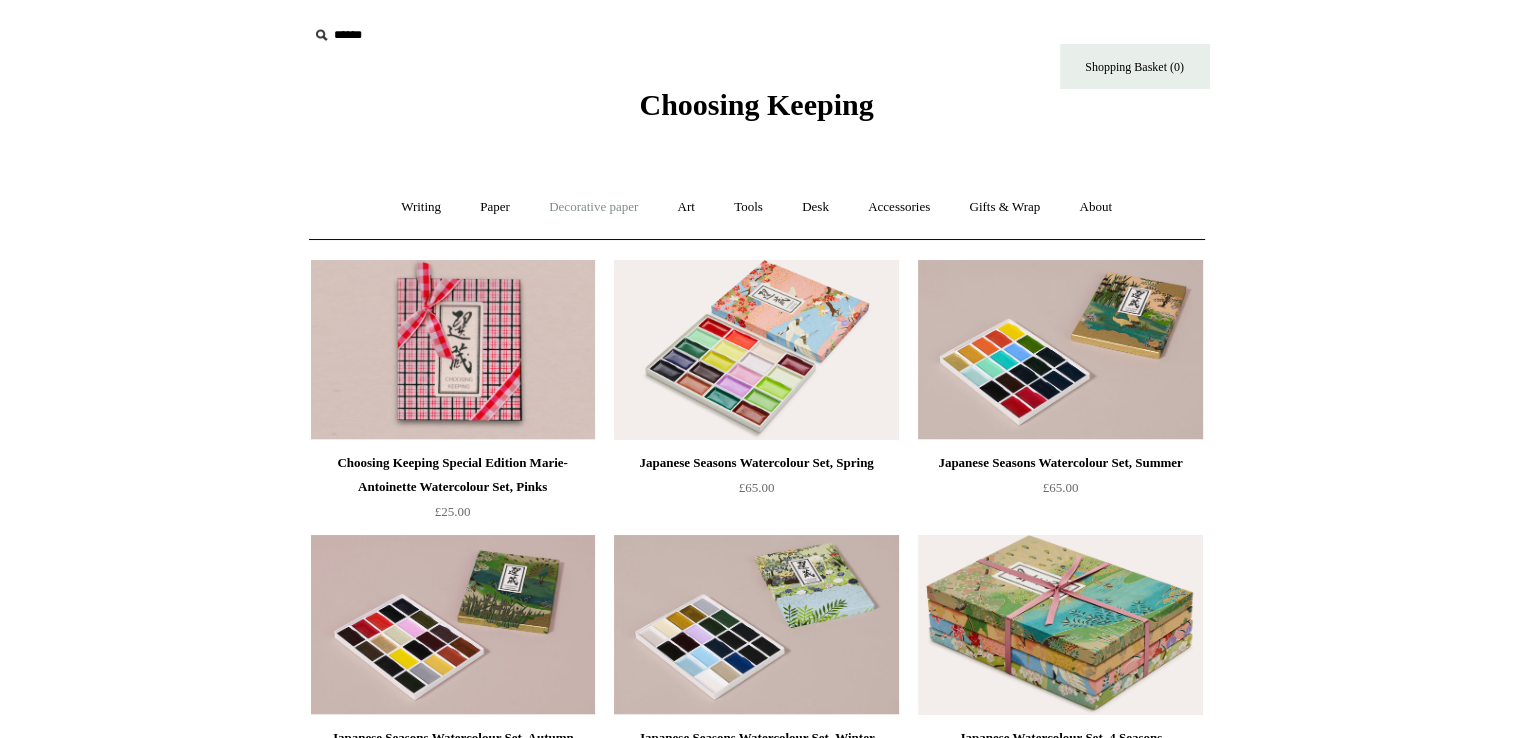 click on "Decorative paper +" at bounding box center (593, 207) 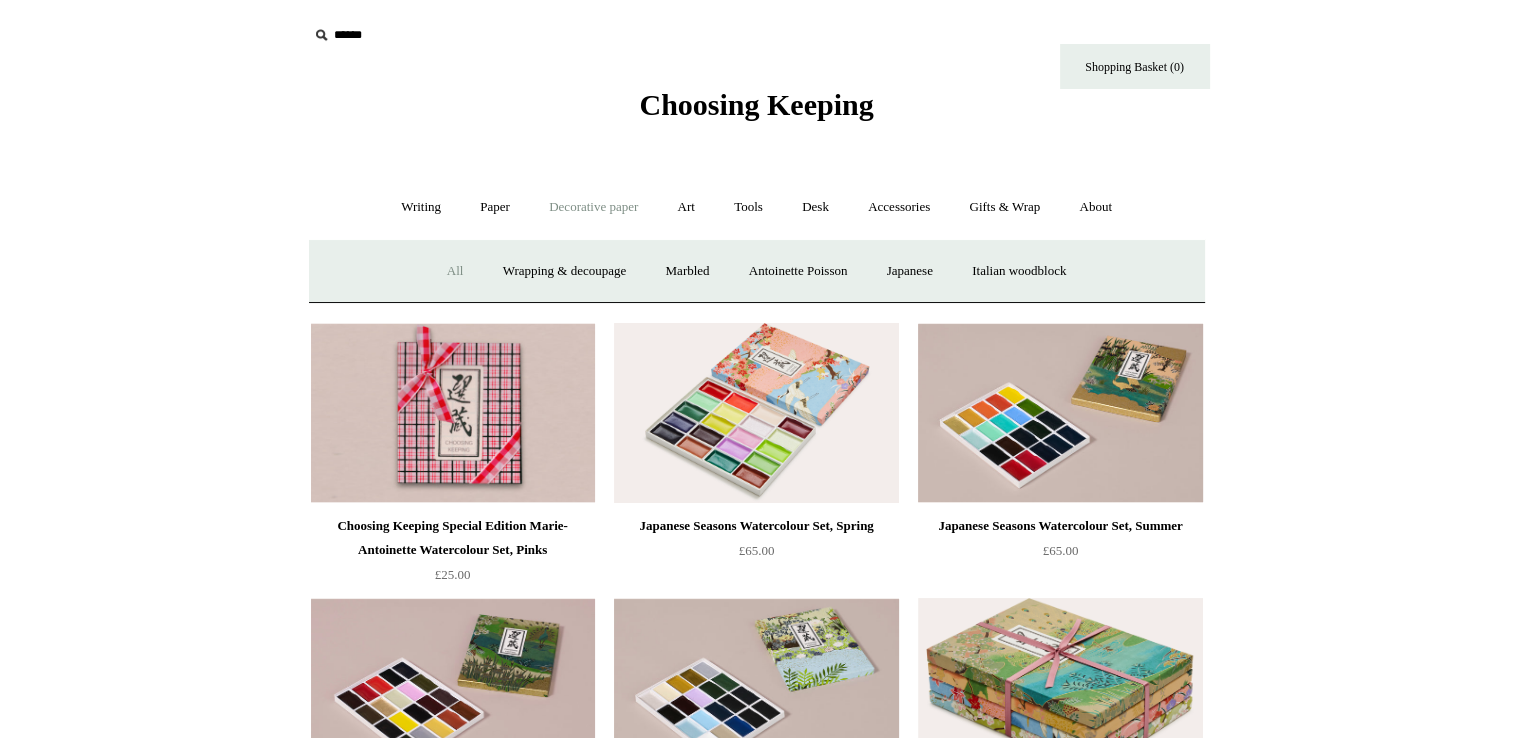 click on "All" at bounding box center [455, 271] 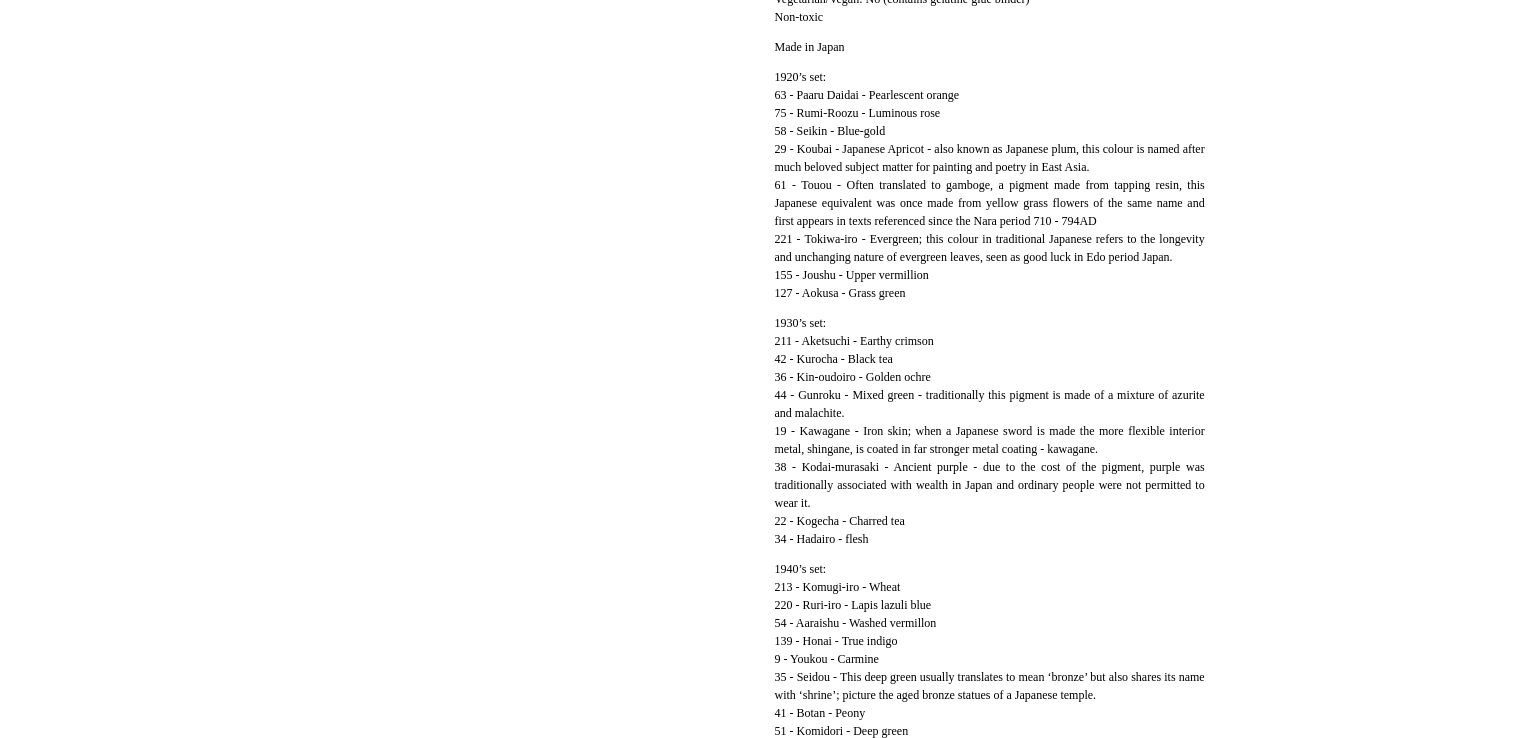 scroll, scrollTop: 1000, scrollLeft: 0, axis: vertical 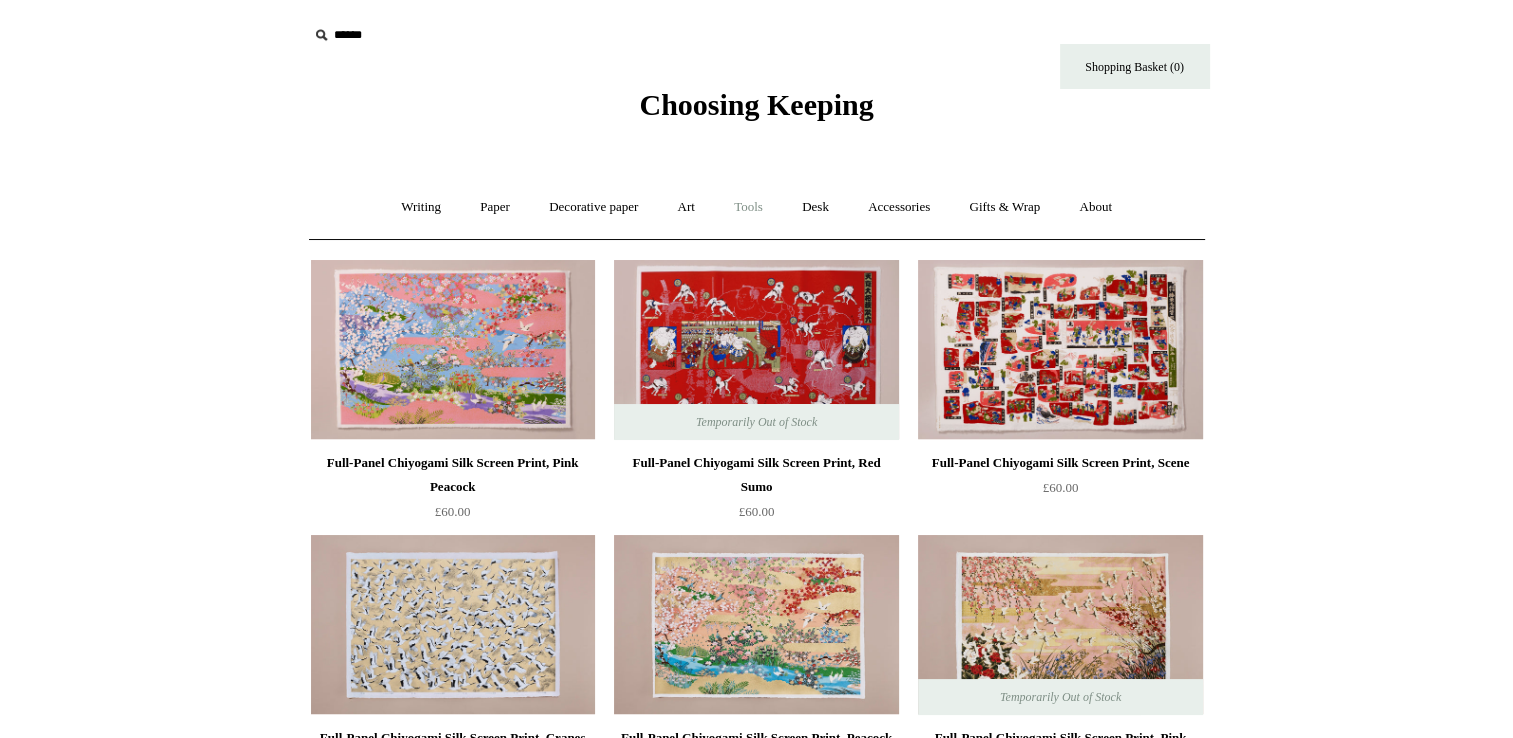 click on "Tools +" at bounding box center [748, 207] 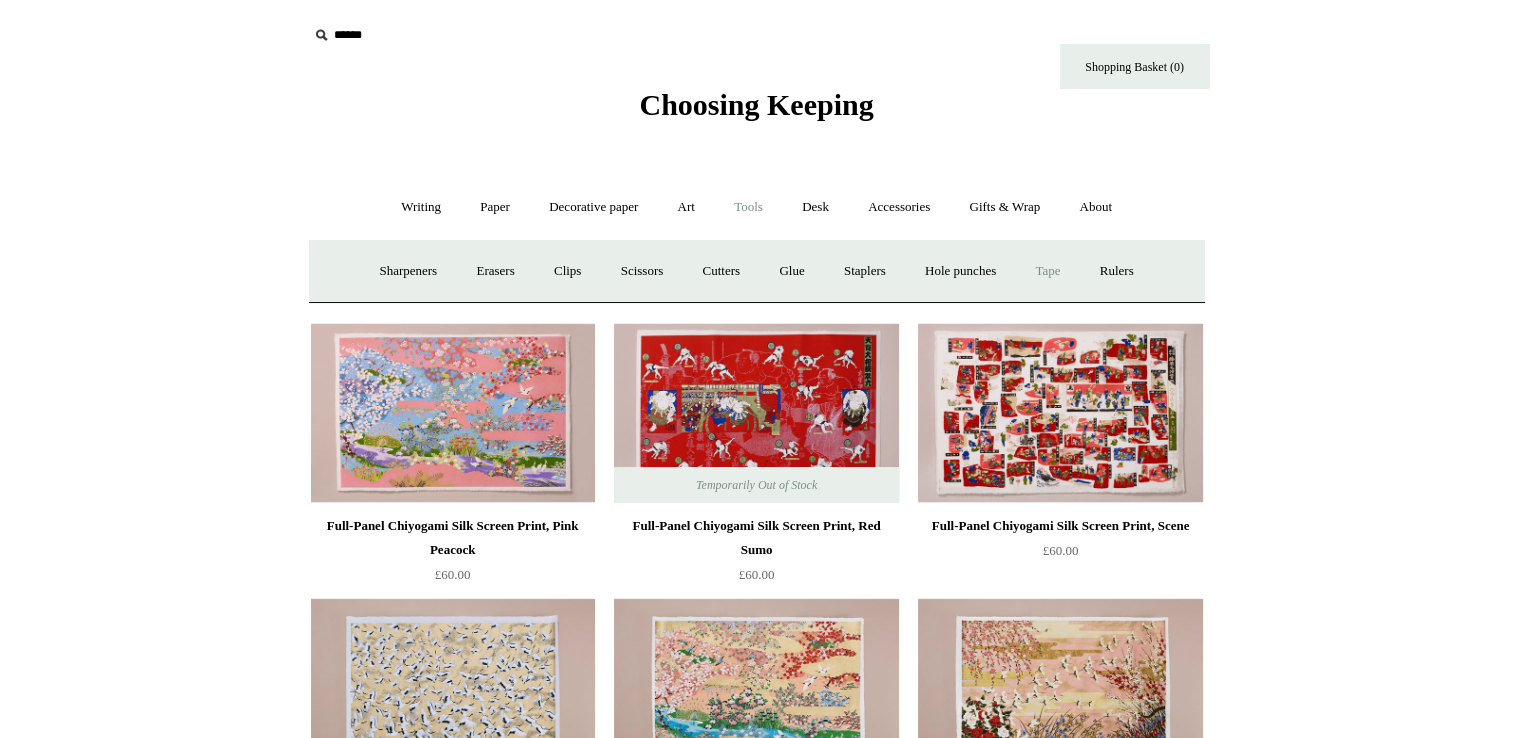 click on "Tape +" at bounding box center (1047, 271) 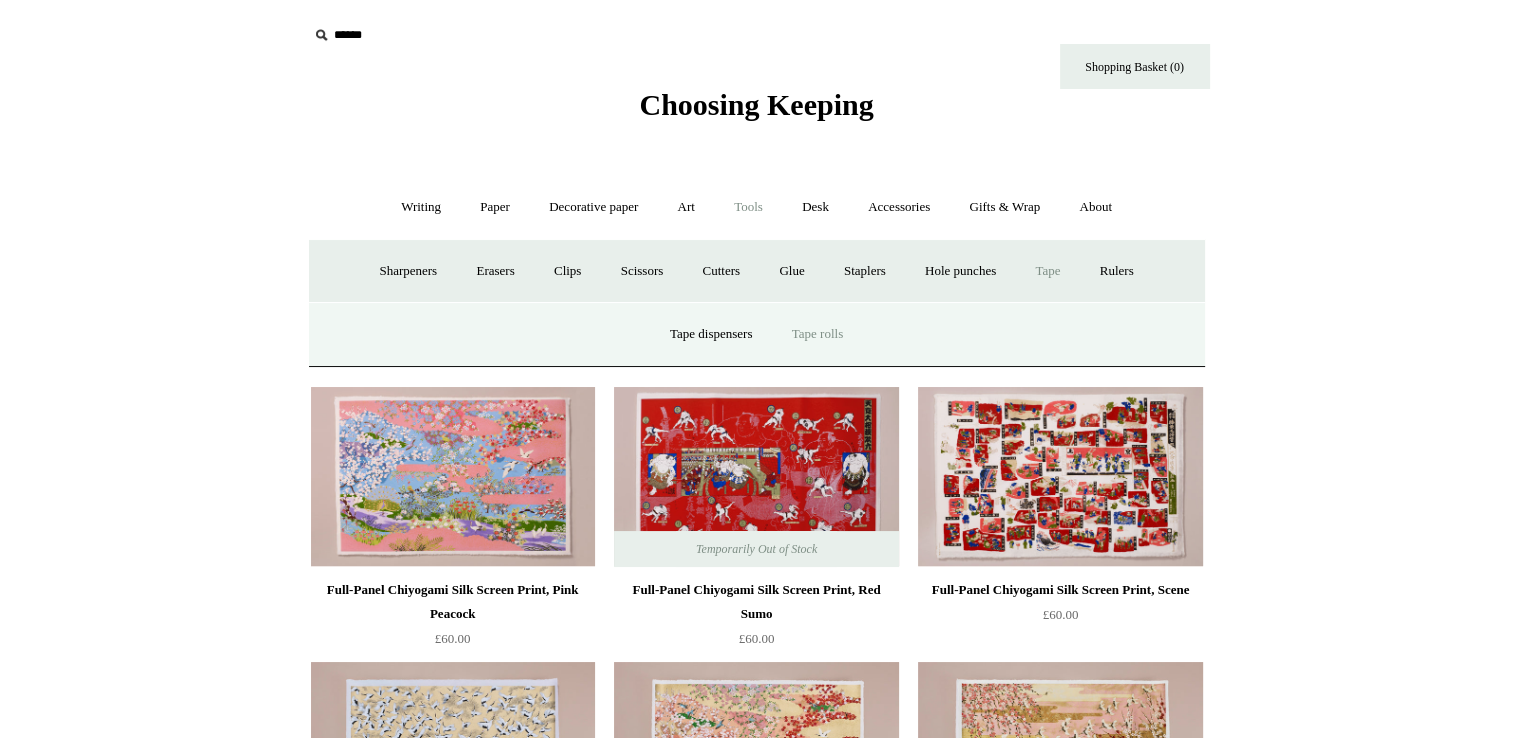 click on "Tape rolls" at bounding box center (817, 334) 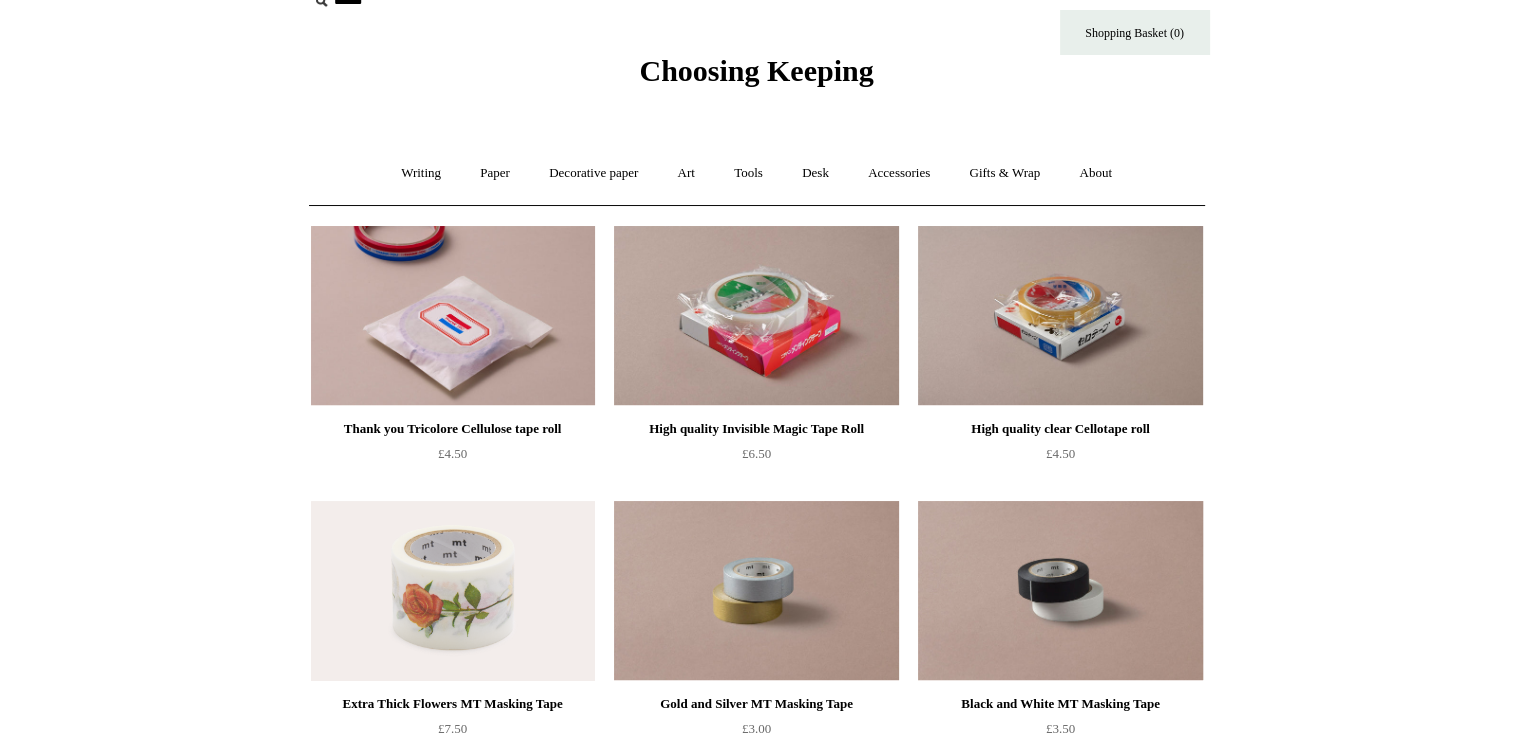 scroll, scrollTop: 0, scrollLeft: 0, axis: both 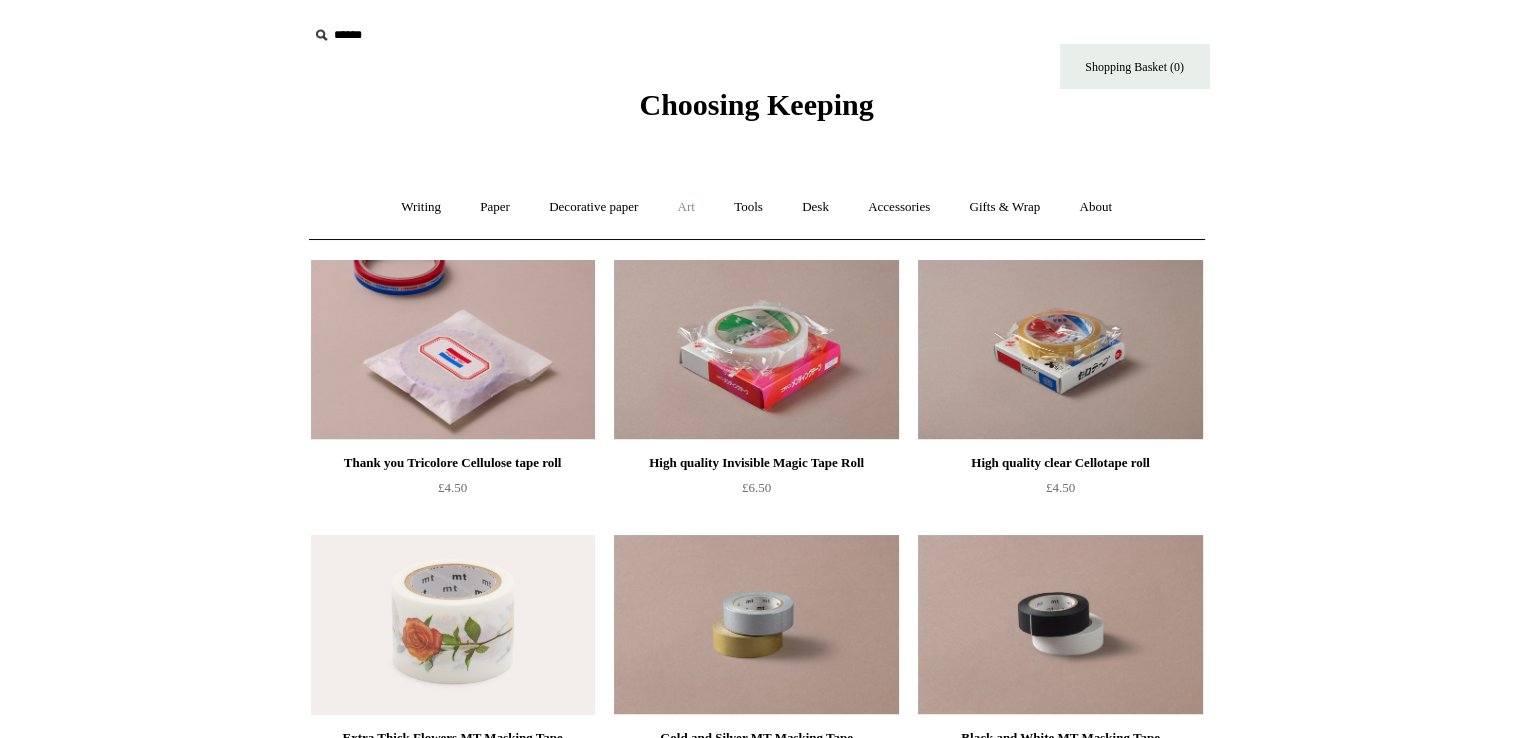 click on "Art +" at bounding box center [686, 207] 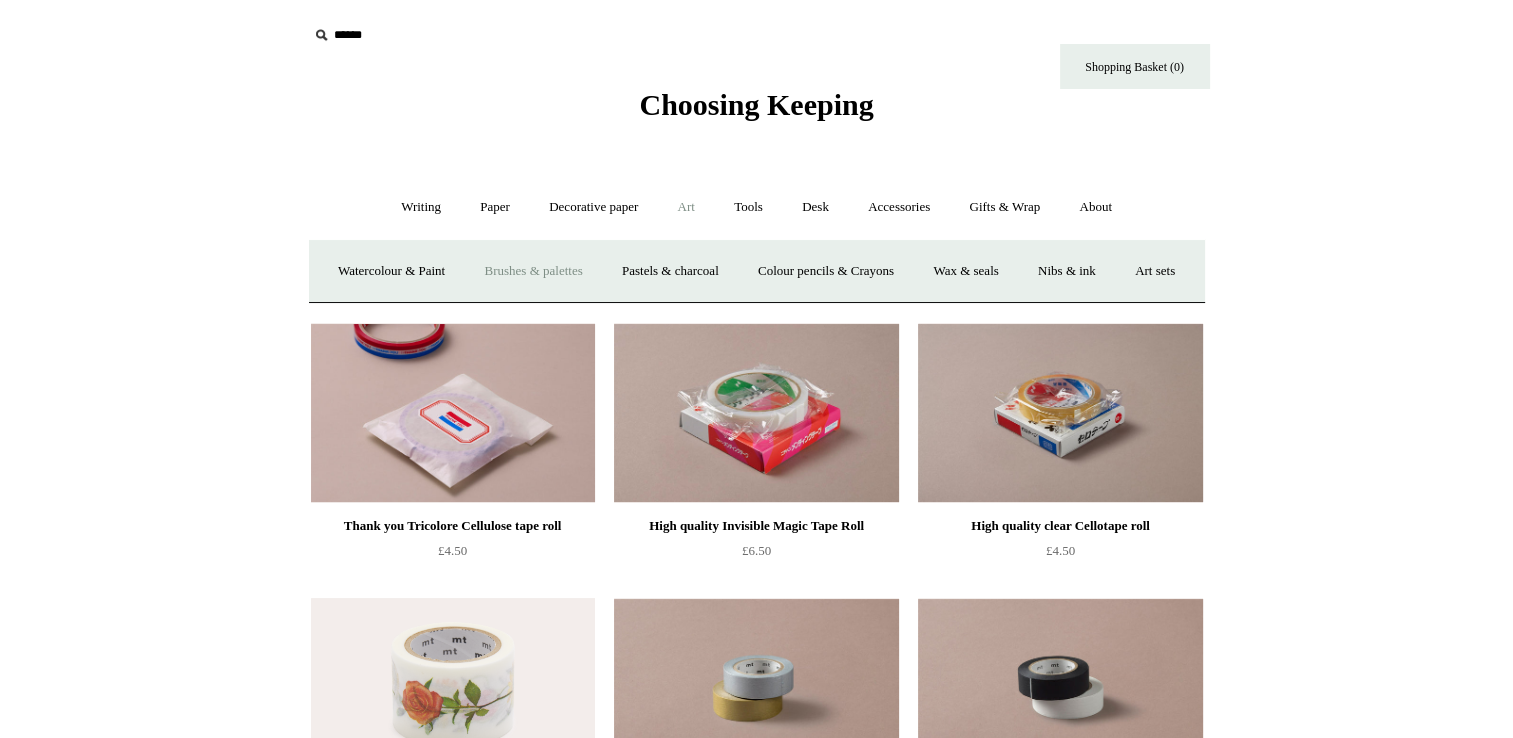 click on "Brushes & palettes" at bounding box center [533, 271] 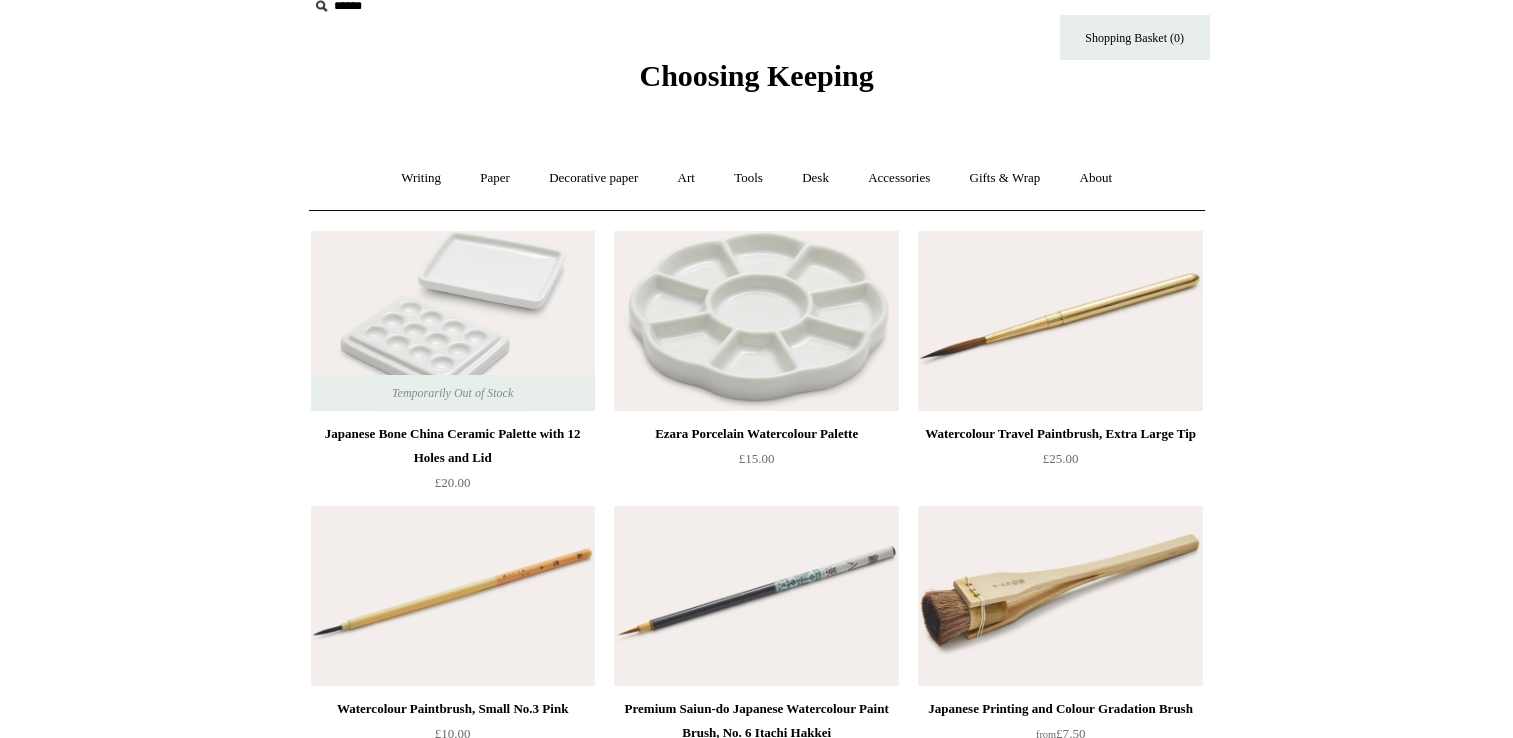 scroll, scrollTop: 0, scrollLeft: 0, axis: both 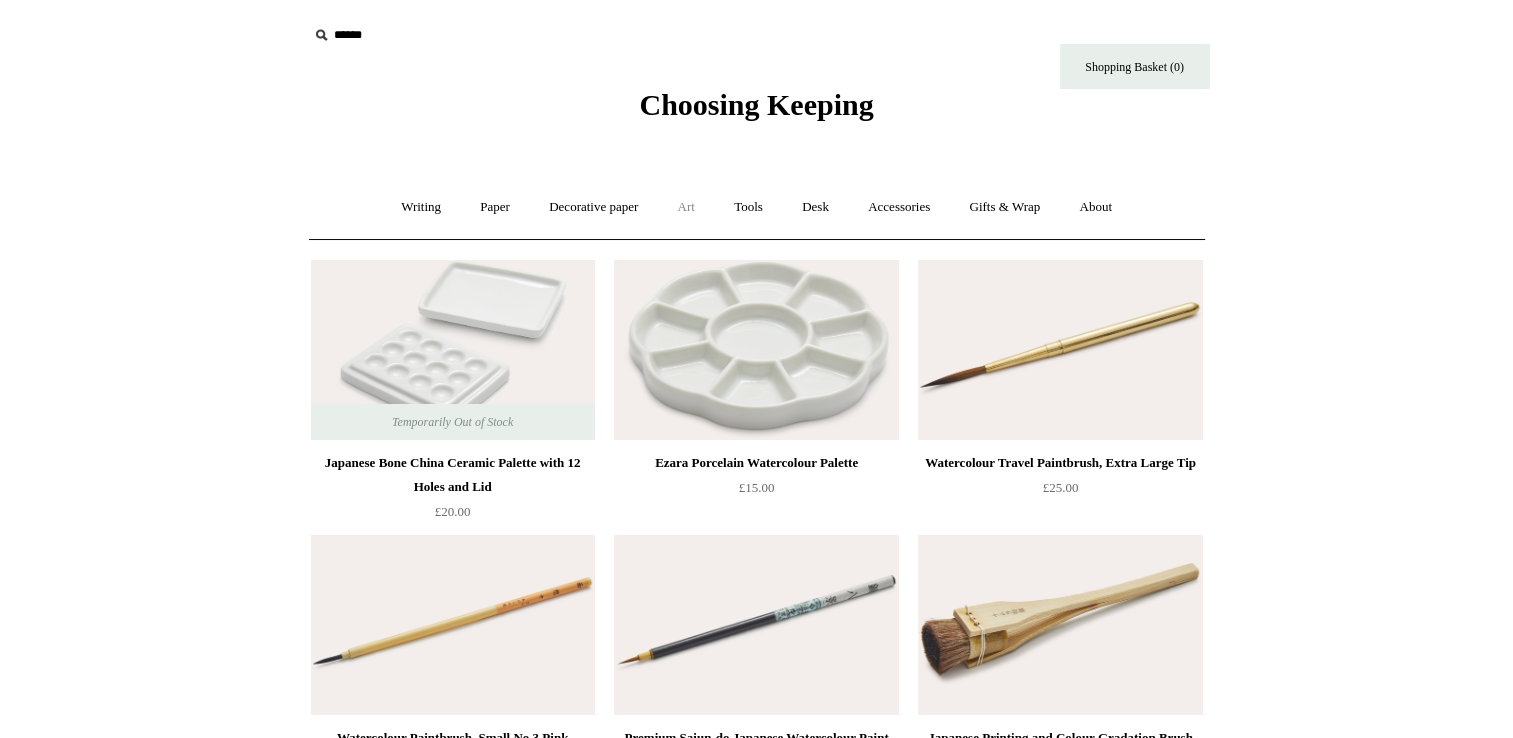 click on "Art +" at bounding box center [686, 207] 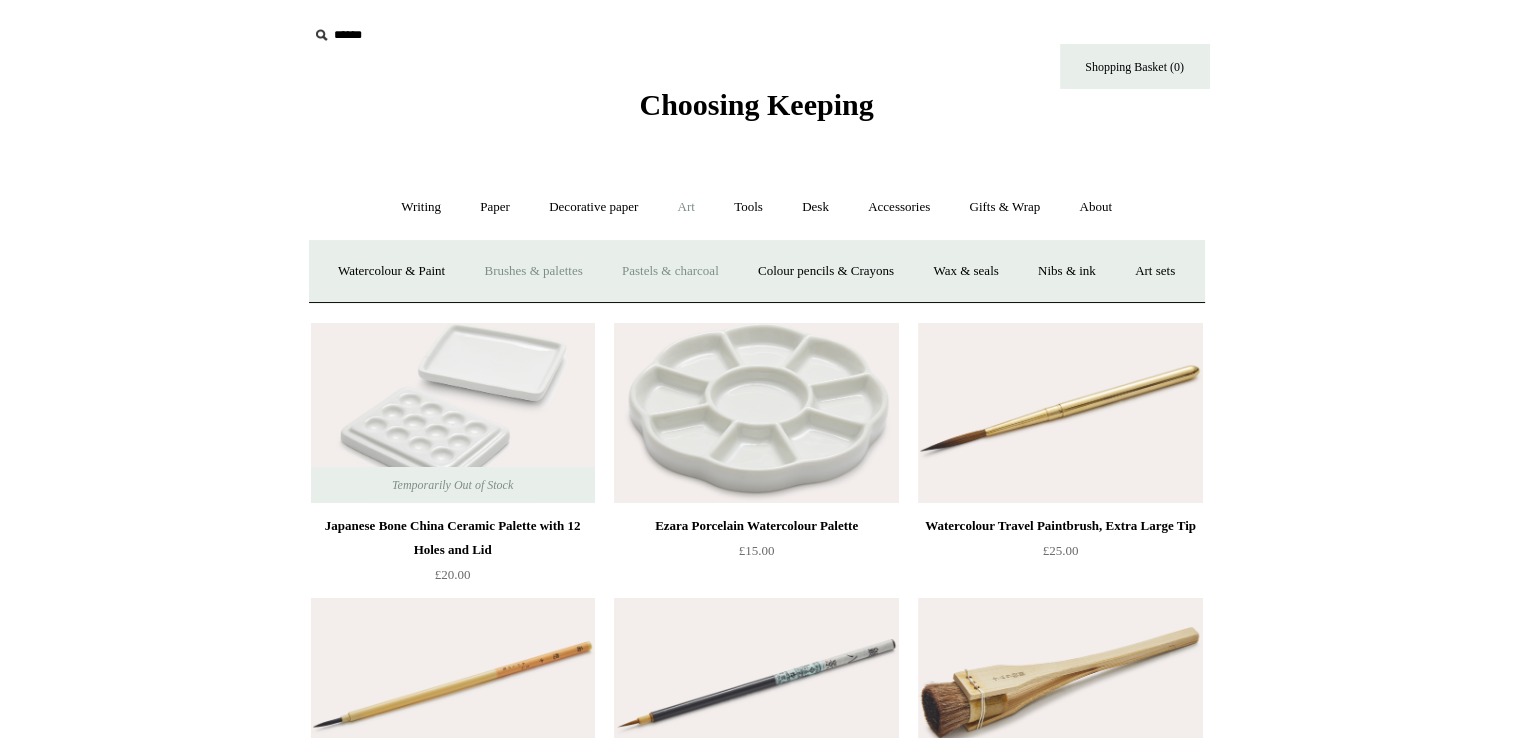 click on "Pastels & charcoal" at bounding box center (670, 271) 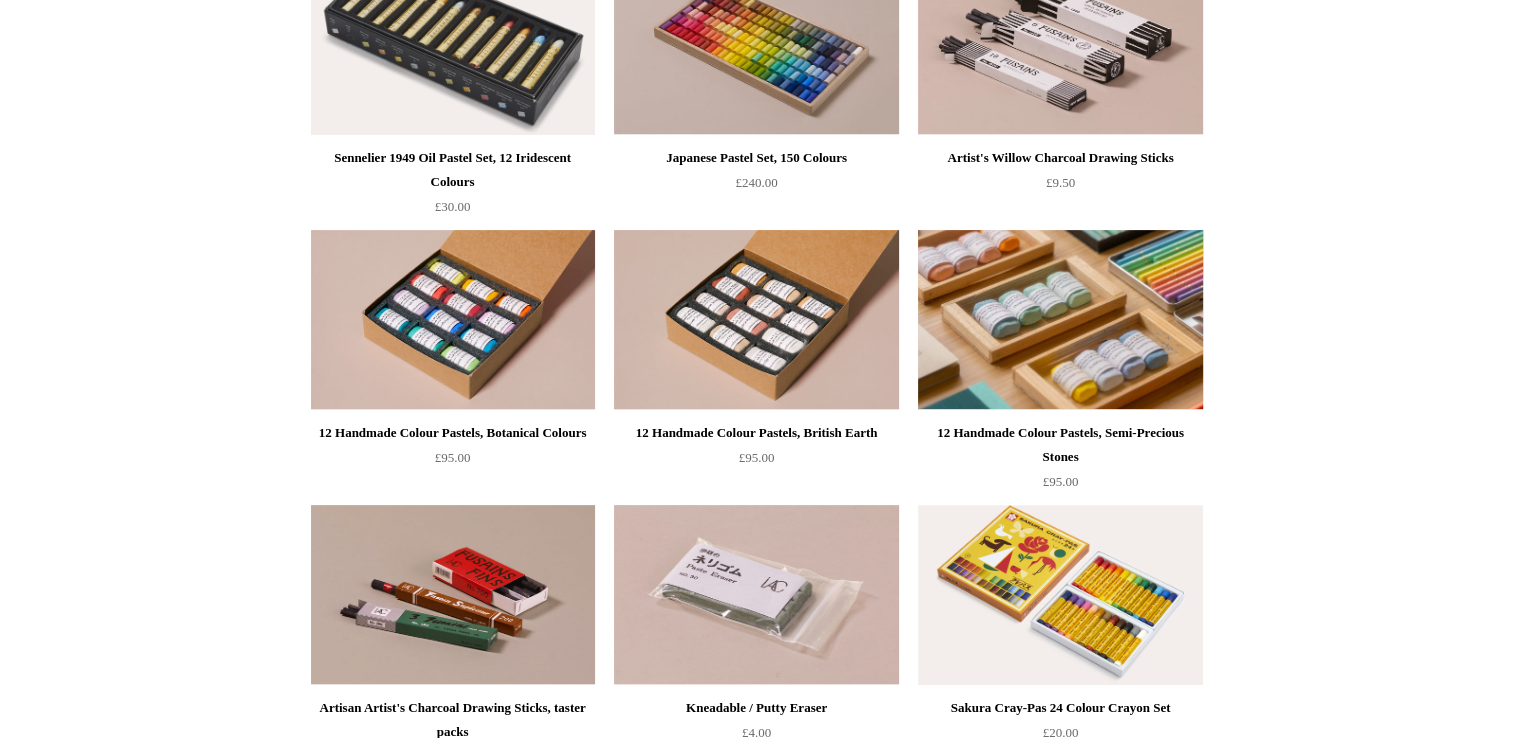 scroll, scrollTop: 700, scrollLeft: 0, axis: vertical 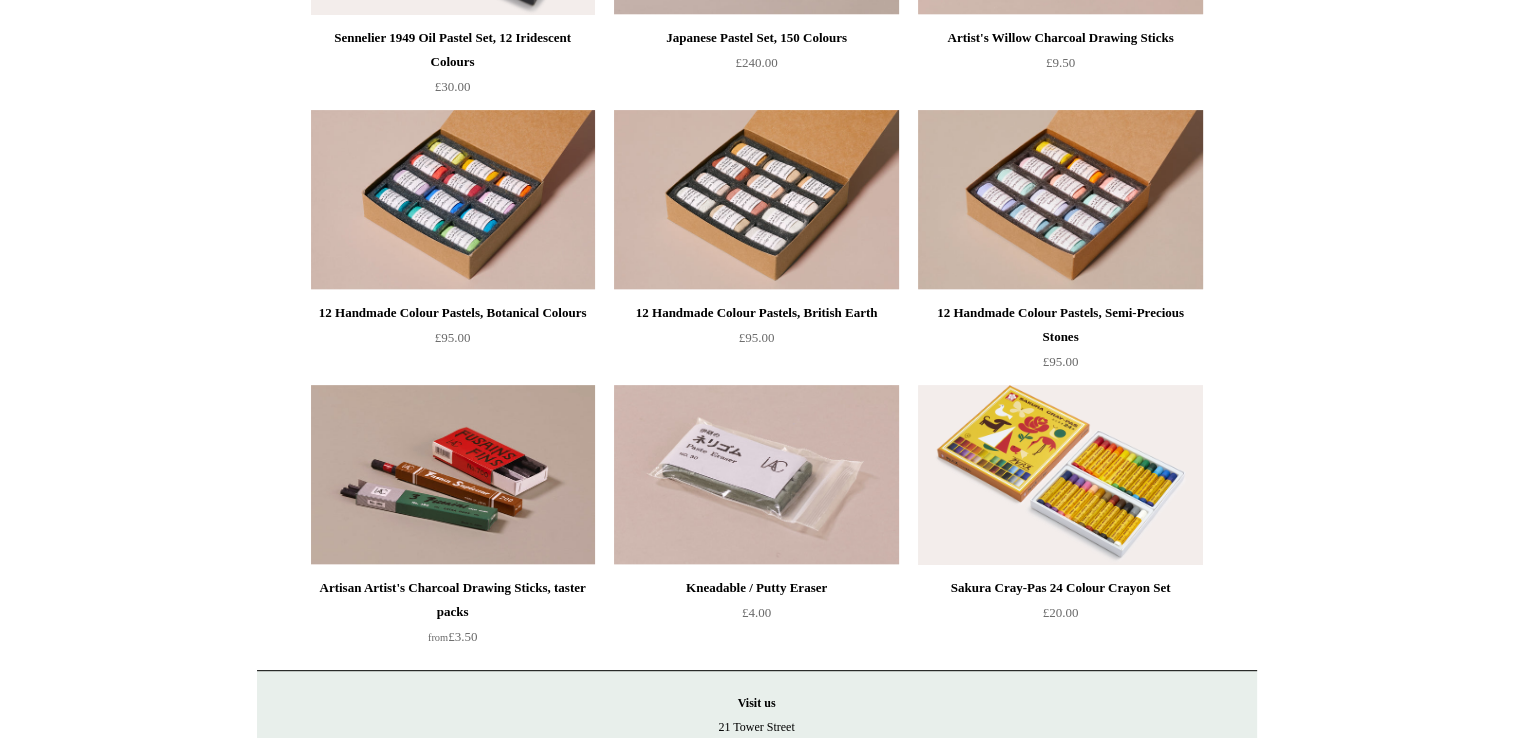 click at bounding box center [1060, 475] 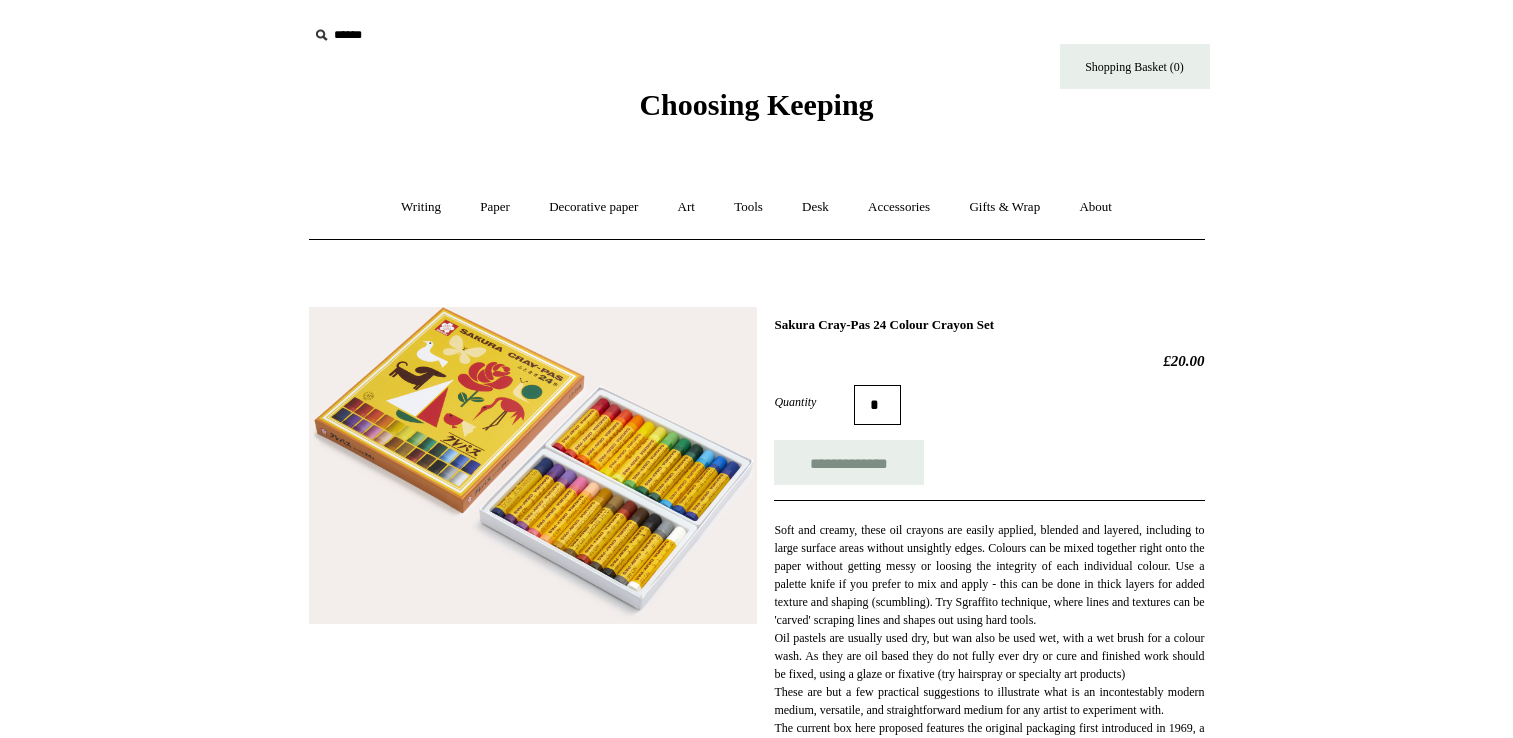 scroll, scrollTop: 0, scrollLeft: 0, axis: both 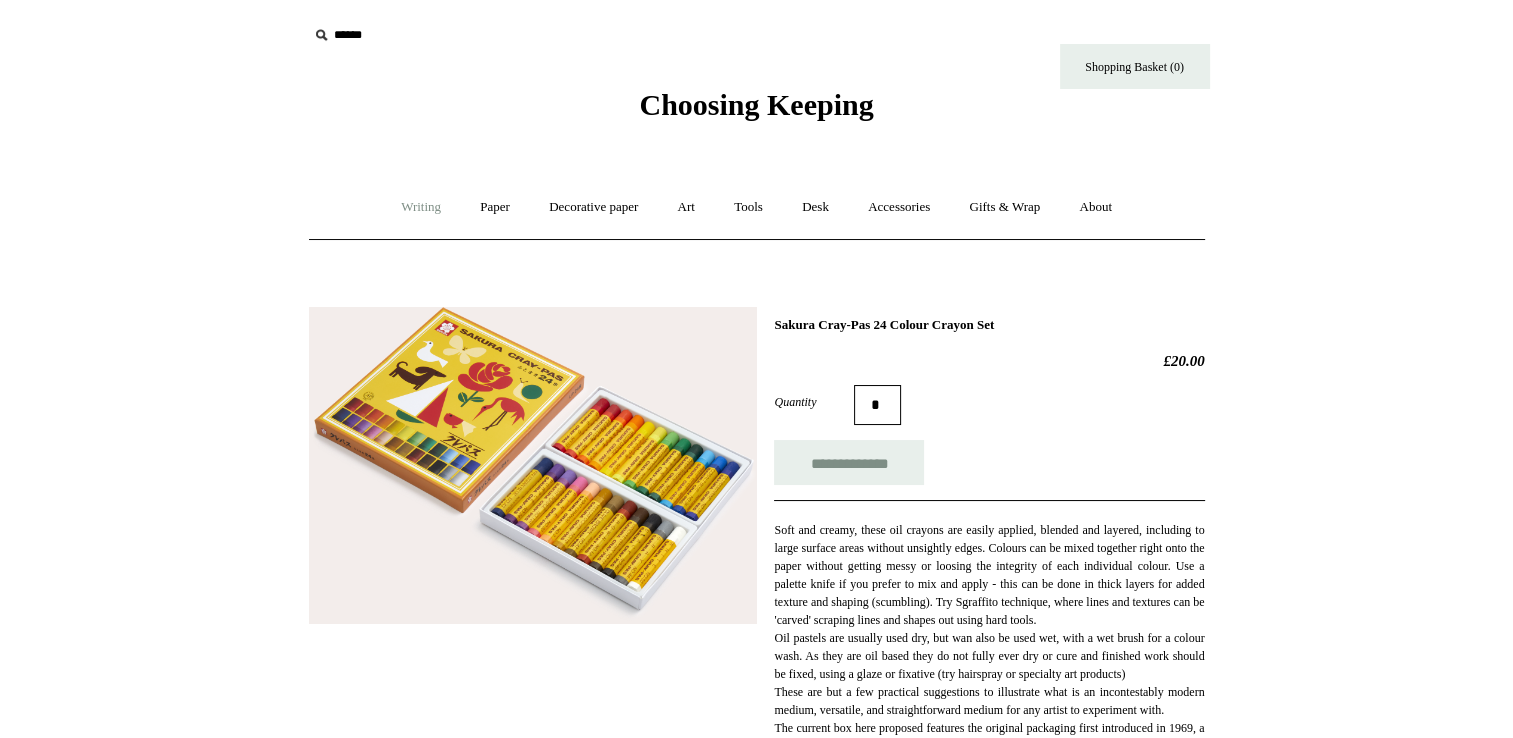 click on "Writing +" at bounding box center [421, 207] 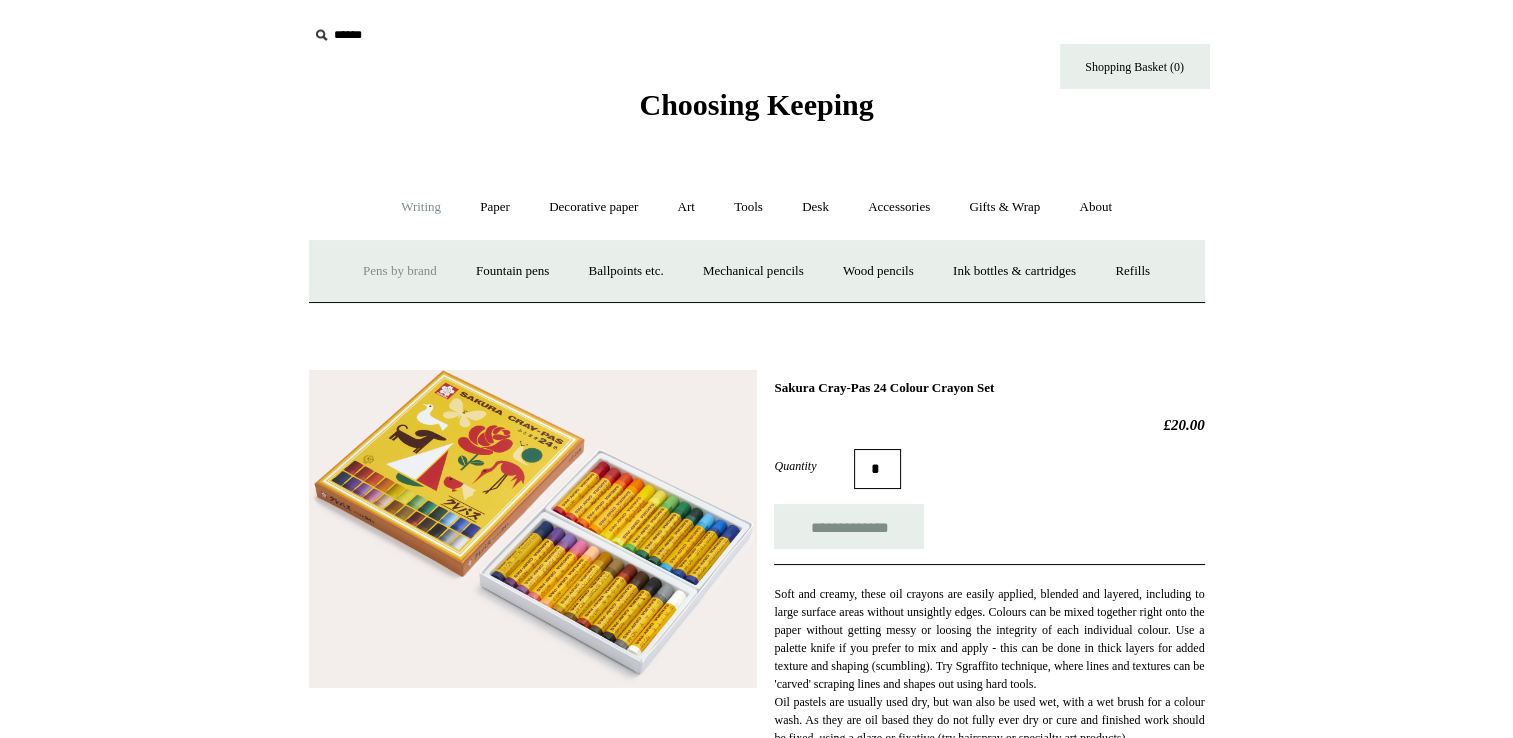 click on "Pens by brand +" at bounding box center (400, 271) 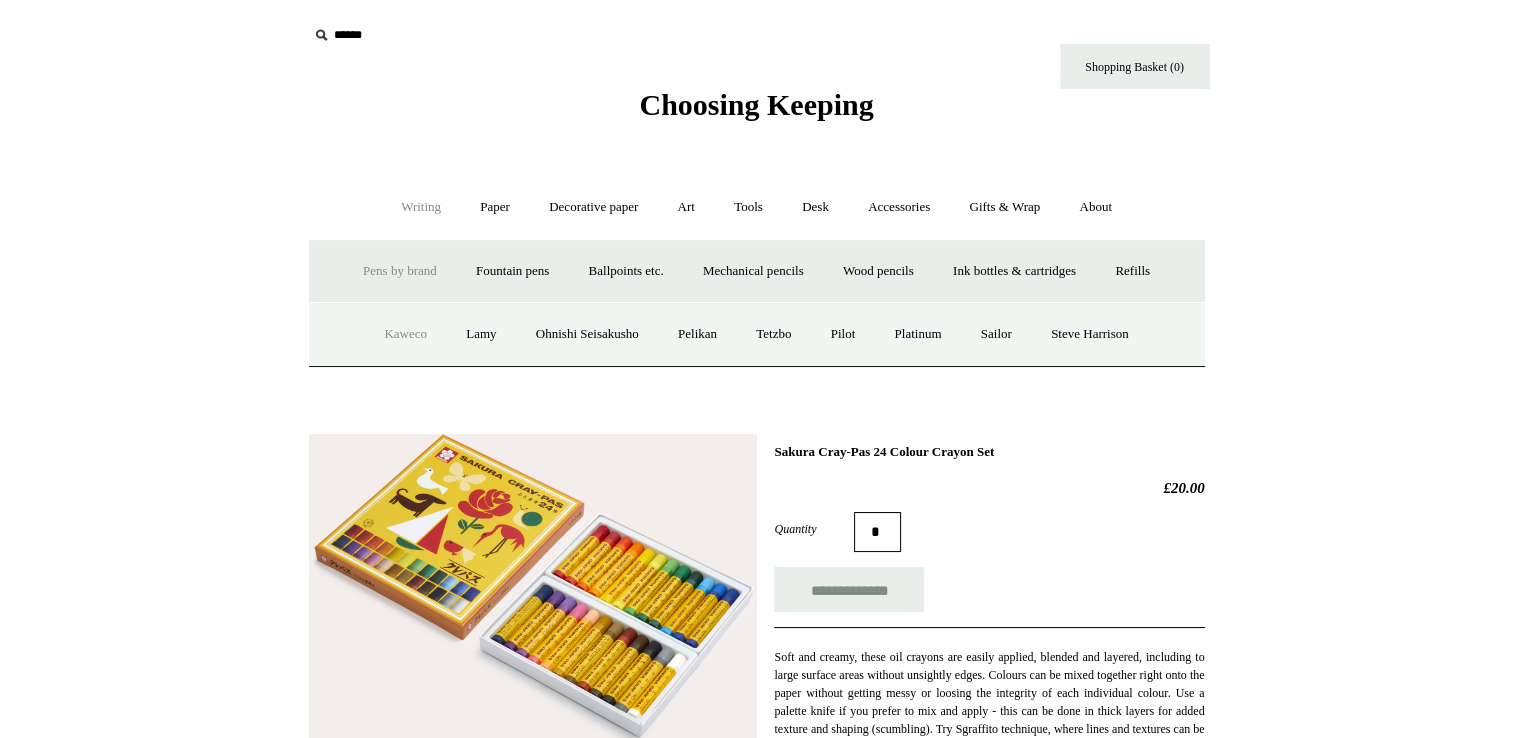 click on "Kaweco" at bounding box center [405, 334] 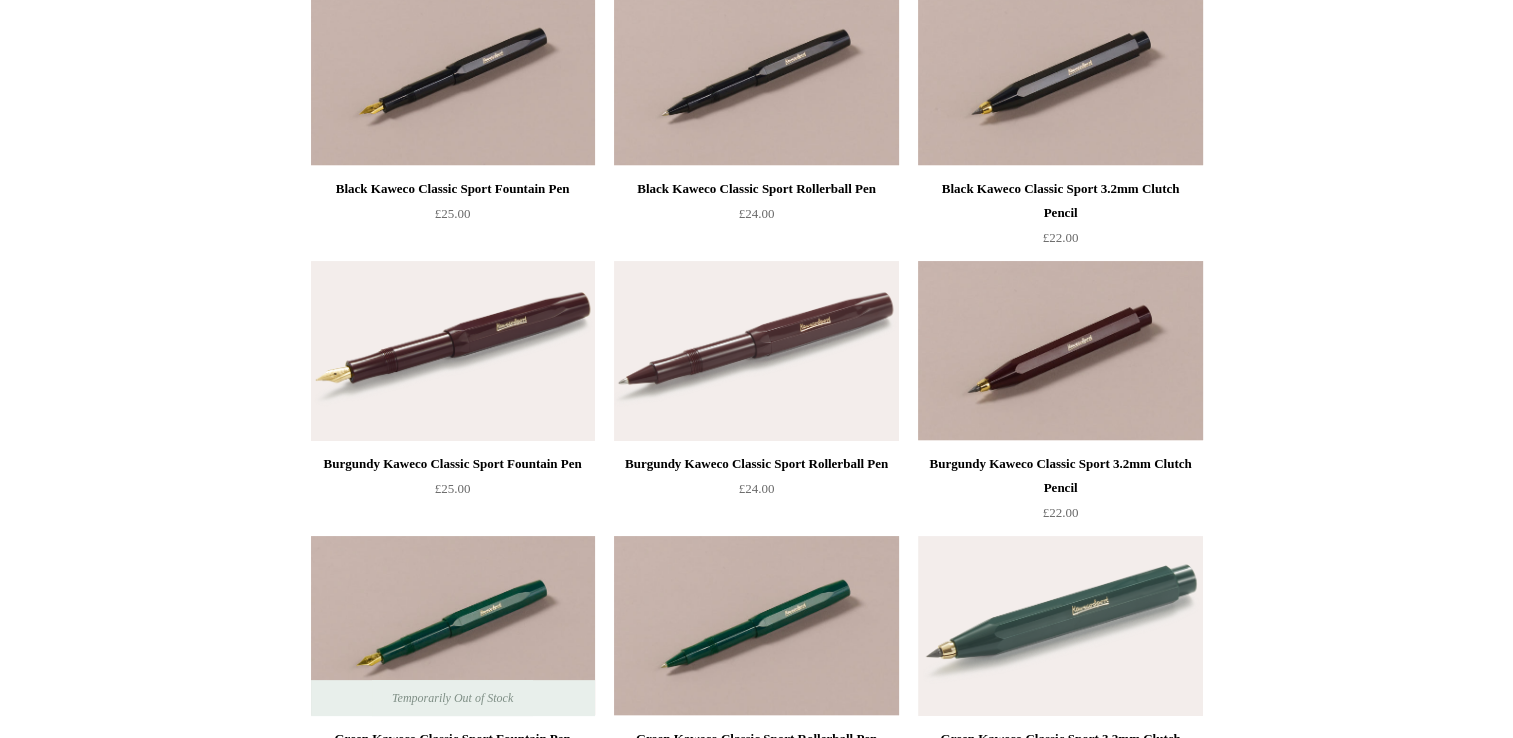scroll, scrollTop: 0, scrollLeft: 0, axis: both 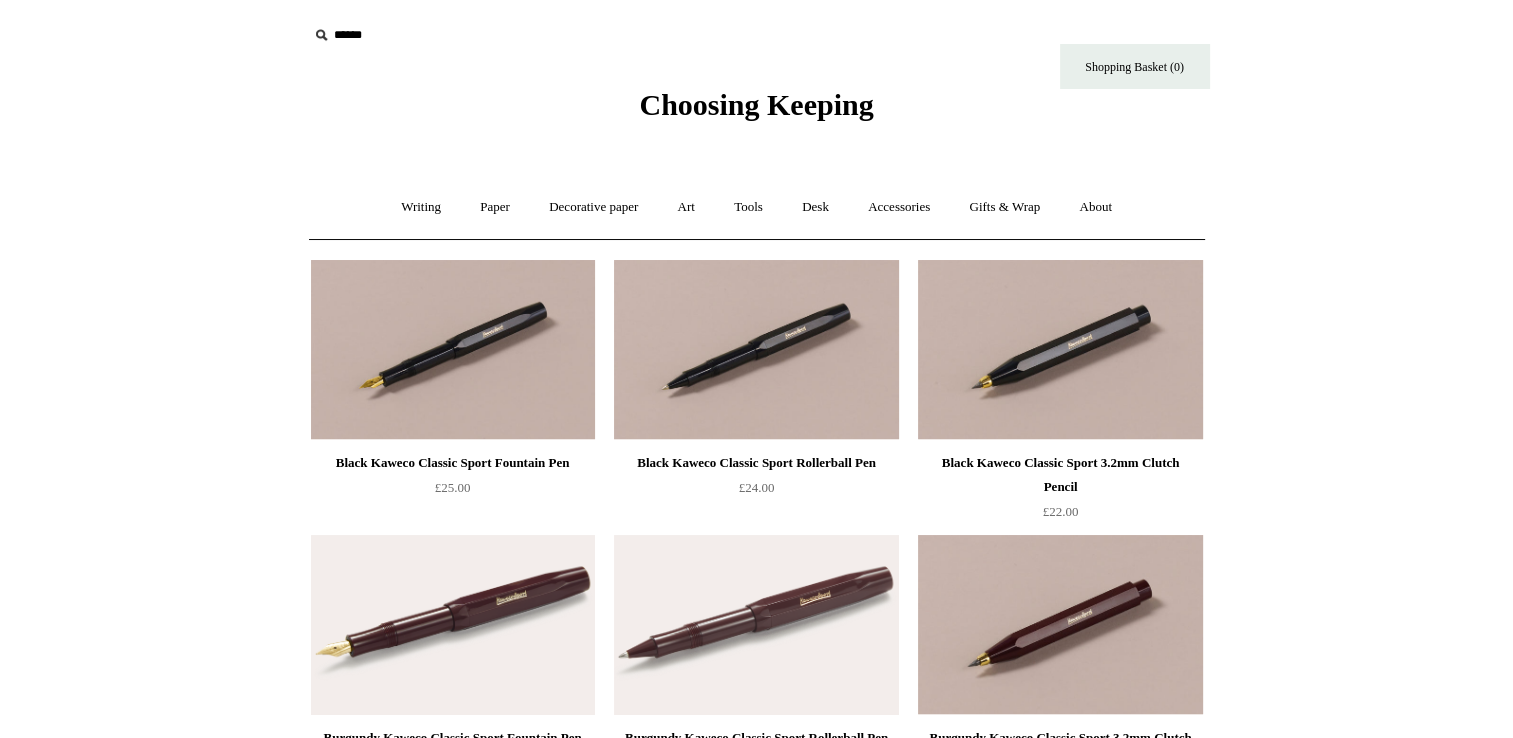 click on "Choosing Keeping" at bounding box center (757, 61) 